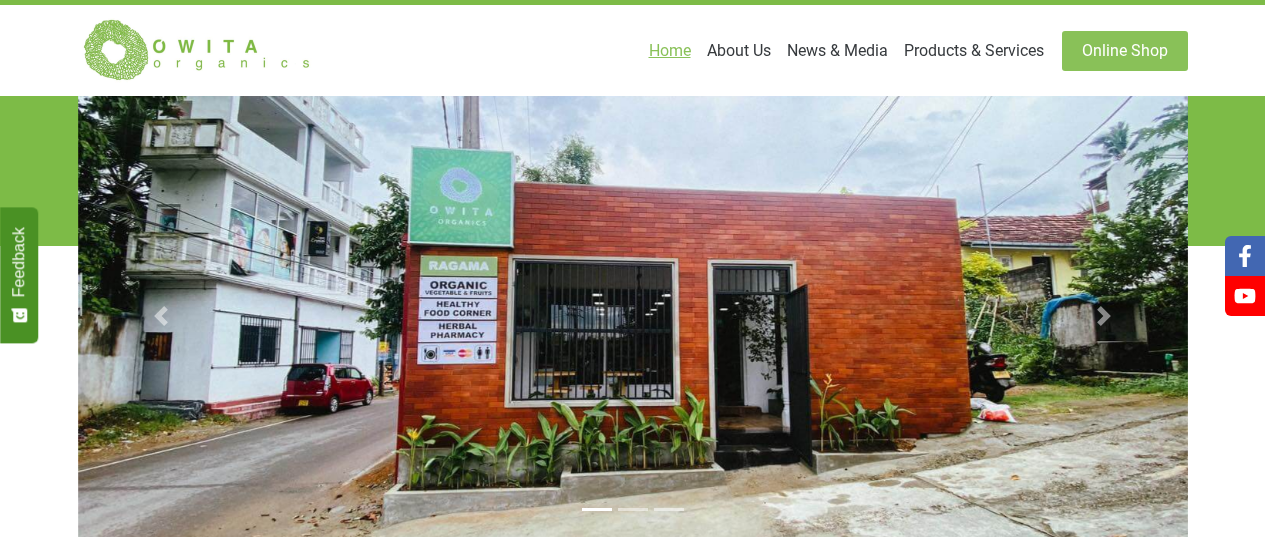 scroll, scrollTop: 0, scrollLeft: 0, axis: both 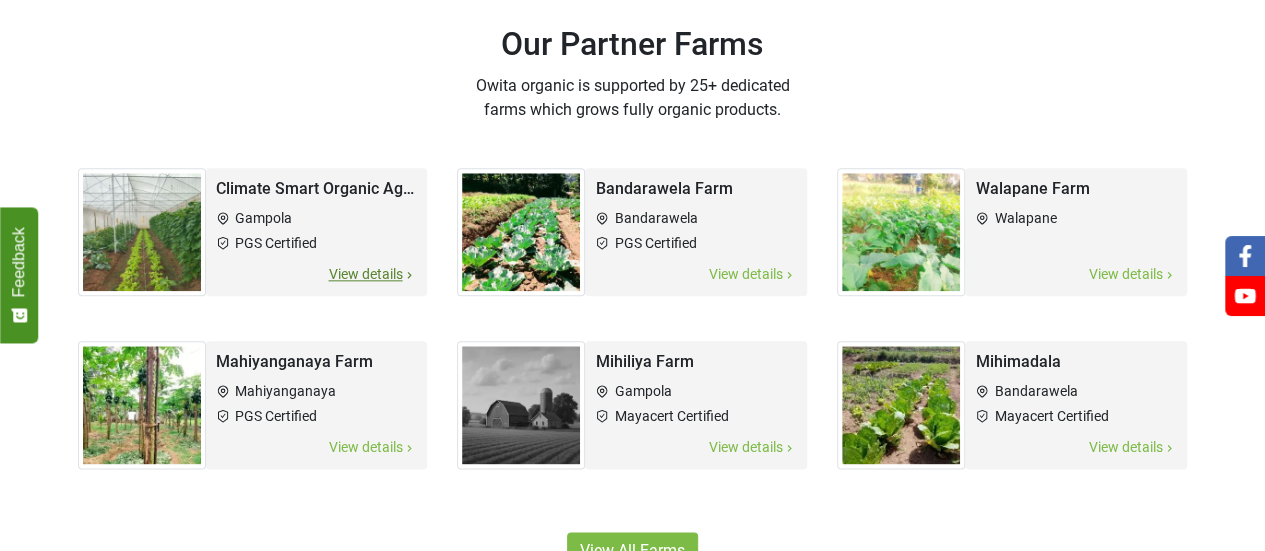 click on "View details" at bounding box center (372, 274) 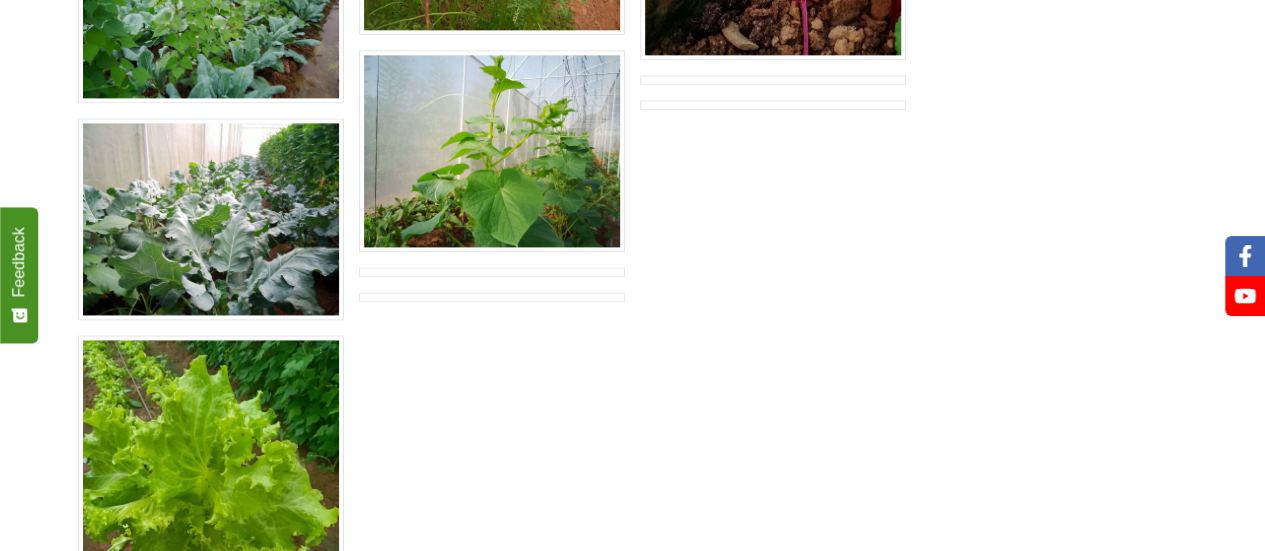 scroll, scrollTop: 1313, scrollLeft: 0, axis: vertical 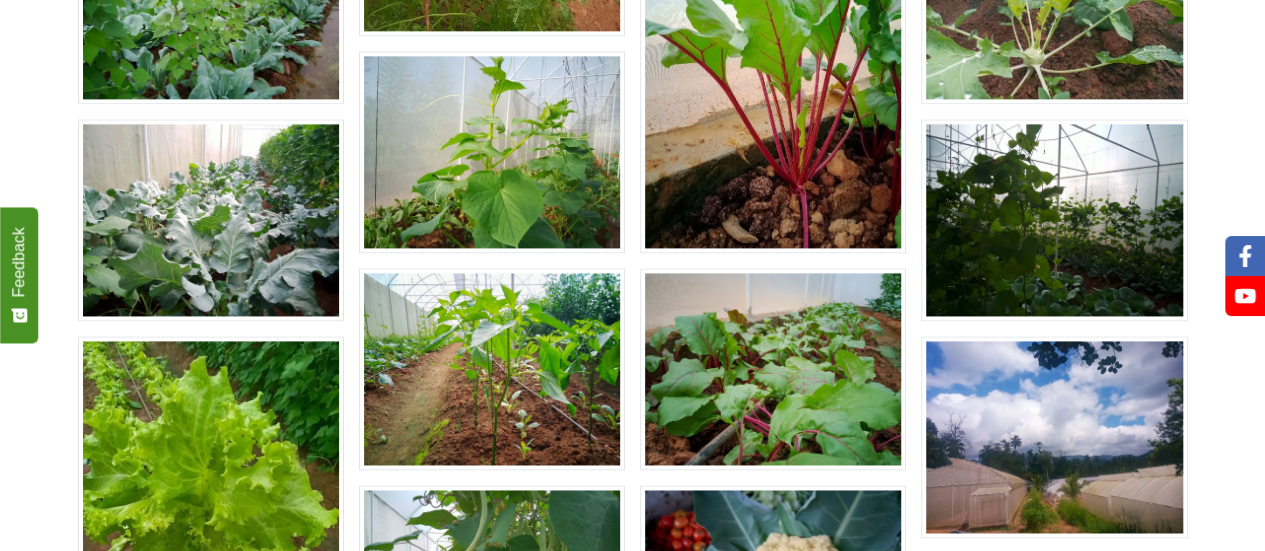 click at bounding box center [492, 369] 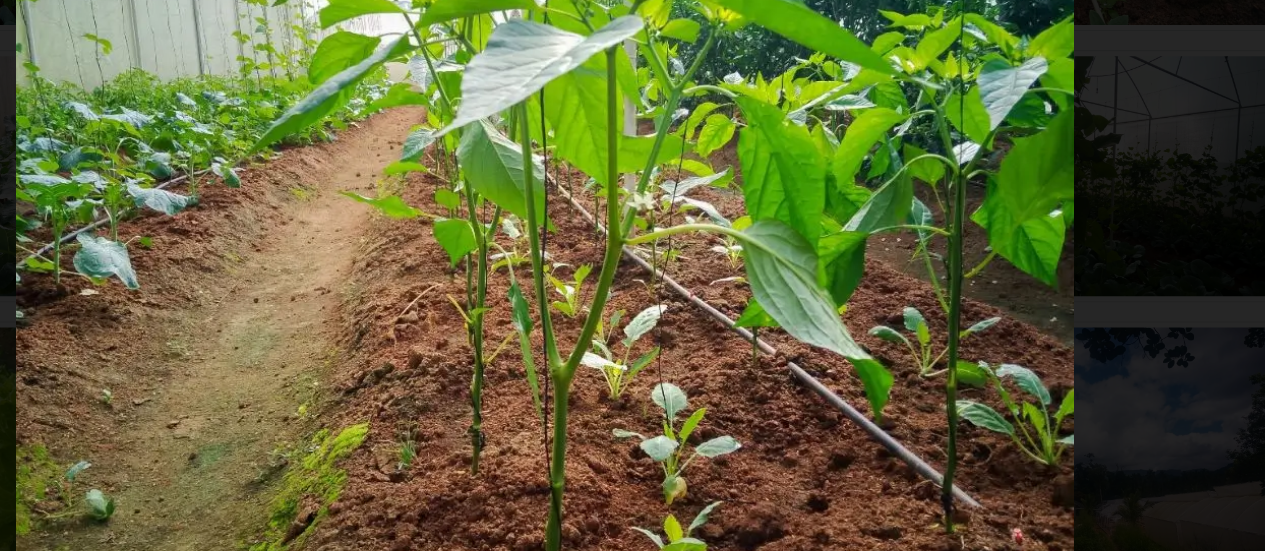 scroll, scrollTop: 1313, scrollLeft: 0, axis: vertical 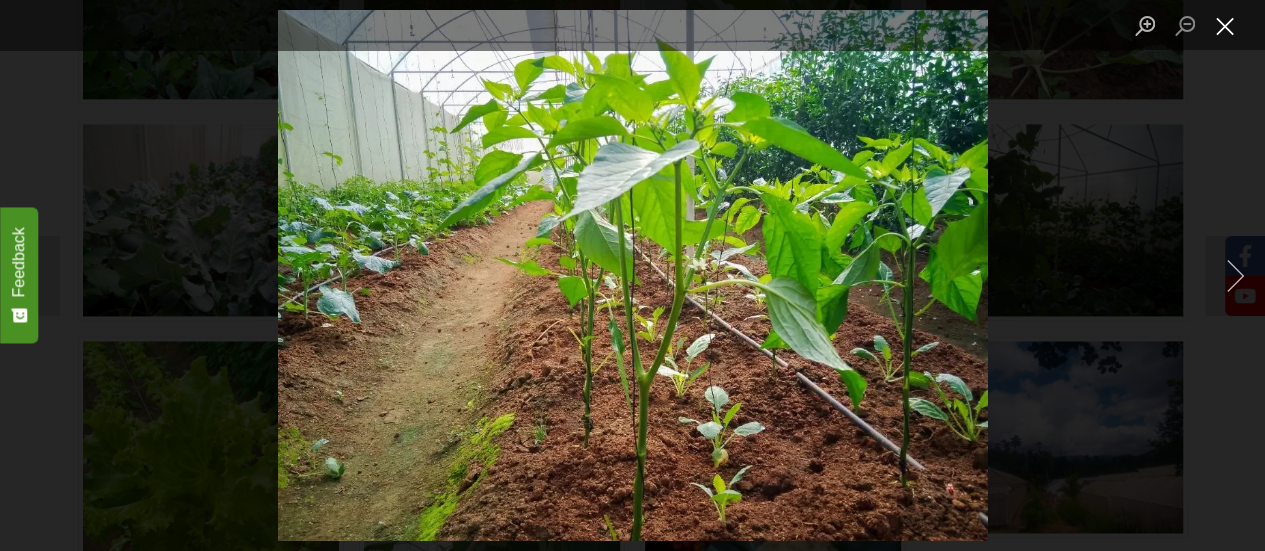 click at bounding box center [1225, 25] 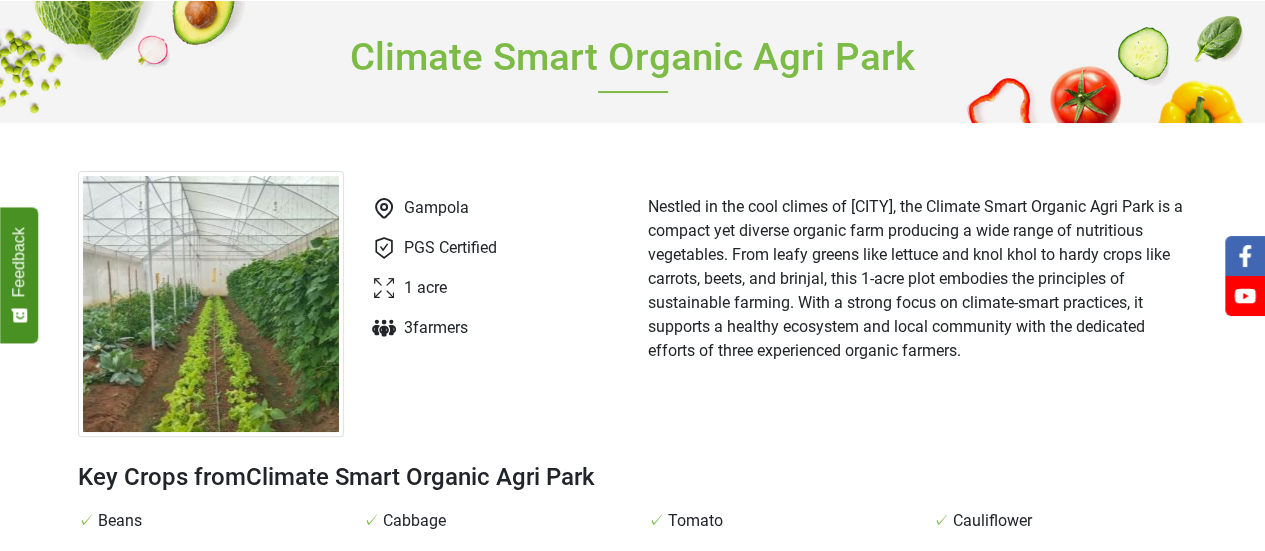 scroll, scrollTop: 0, scrollLeft: 0, axis: both 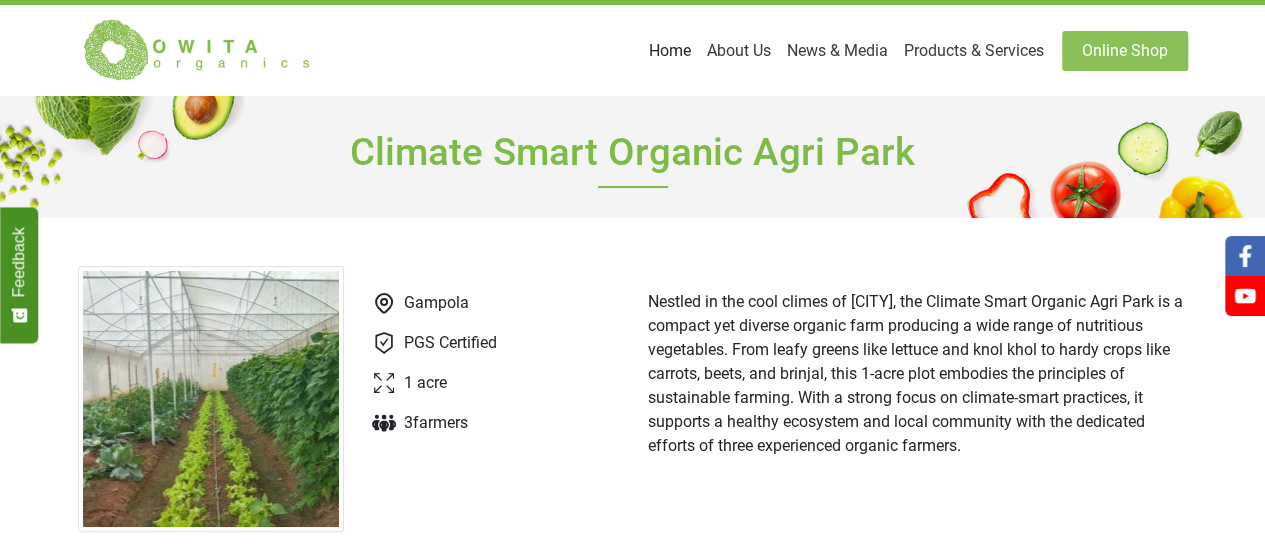 click on "Home" at bounding box center [670, 51] 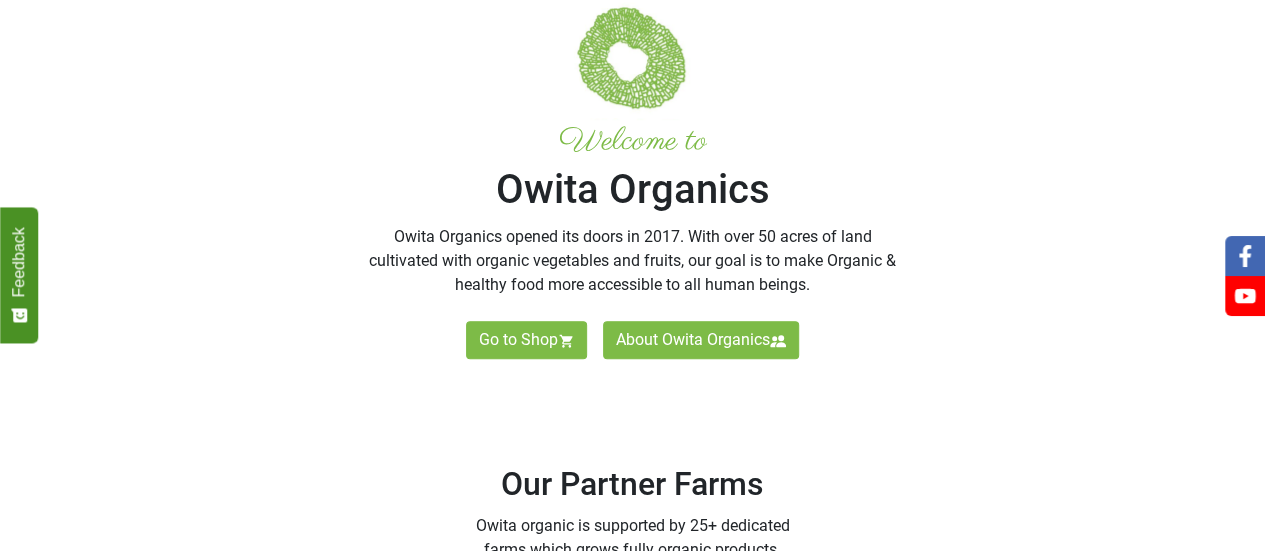 scroll, scrollTop: 594, scrollLeft: 0, axis: vertical 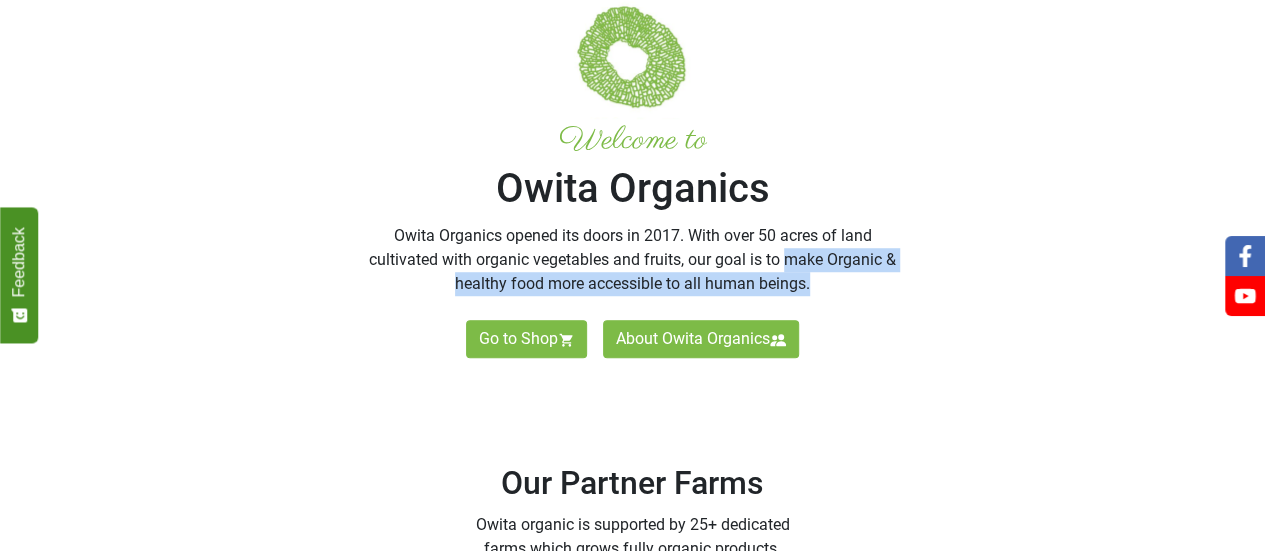drag, startPoint x: 784, startPoint y: 261, endPoint x: 810, endPoint y: 294, distance: 42.0119 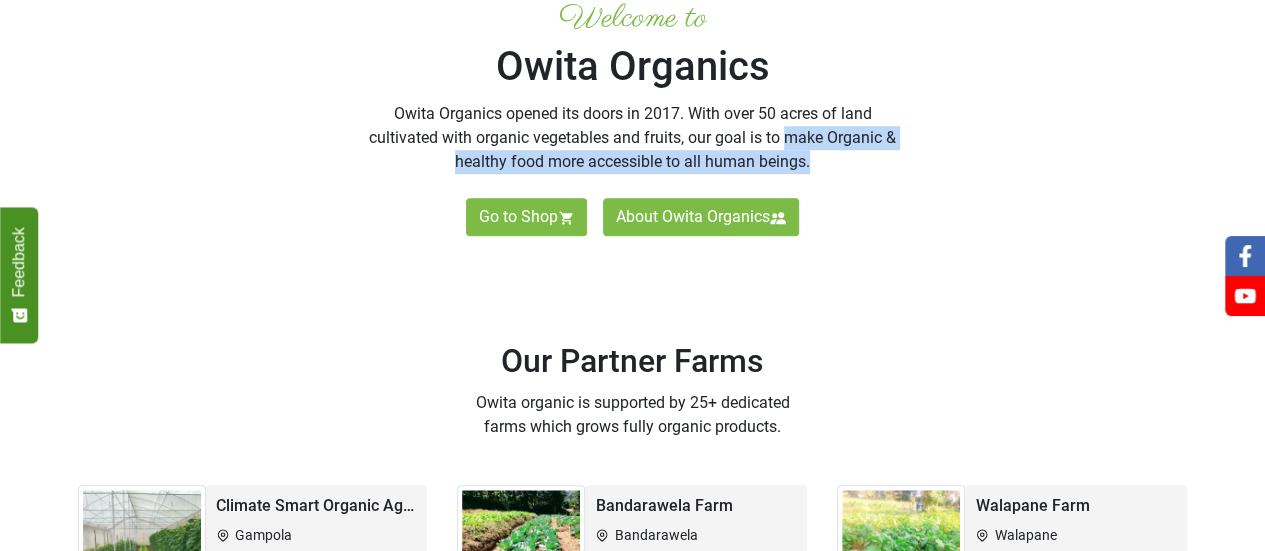 scroll, scrollTop: 718, scrollLeft: 0, axis: vertical 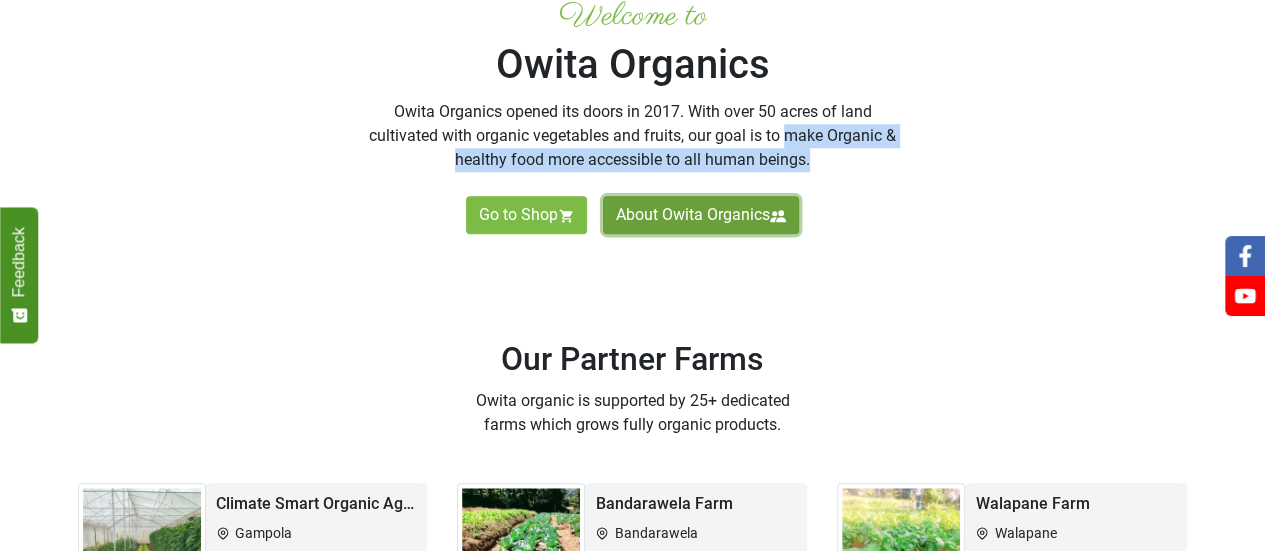 click on "About Owita Organics" at bounding box center (701, 215) 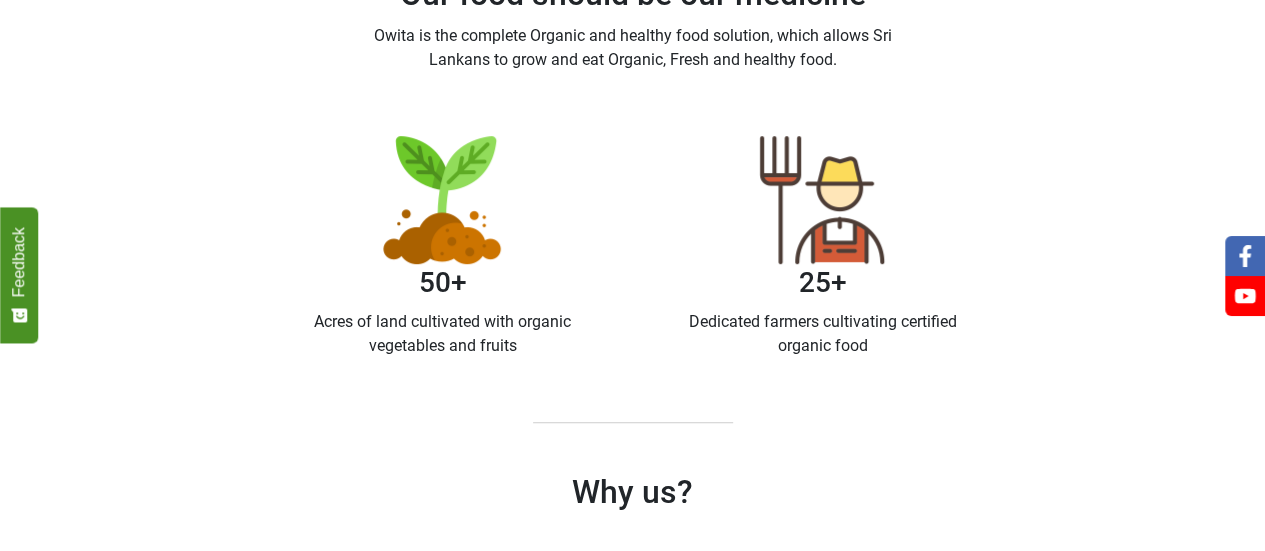 scroll, scrollTop: 452, scrollLeft: 0, axis: vertical 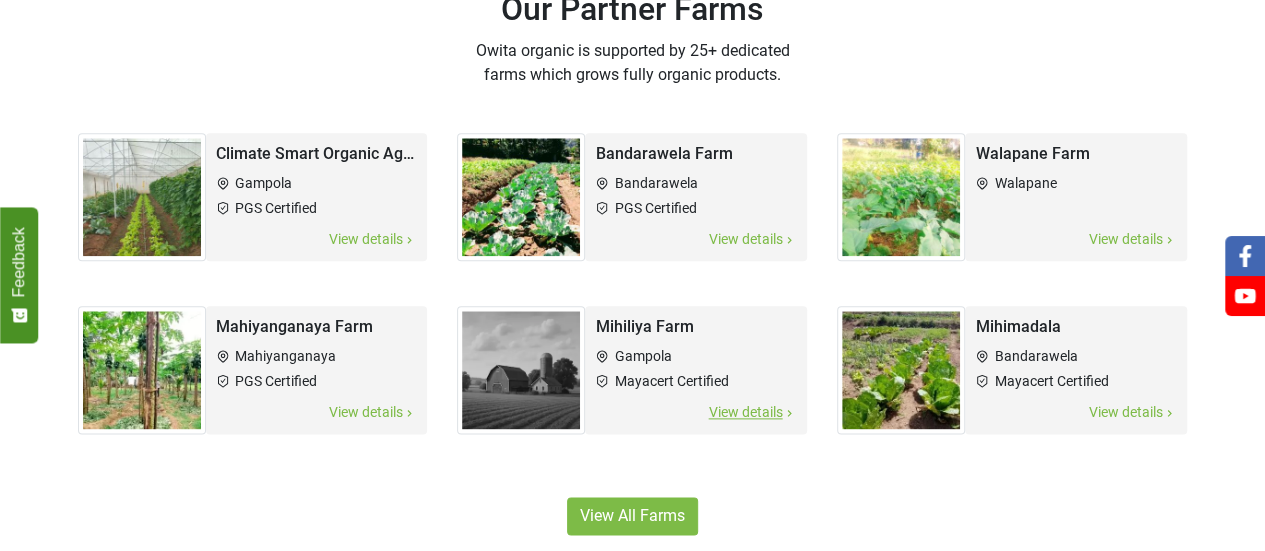 click on "Mayacert Certified" at bounding box center (696, 381) 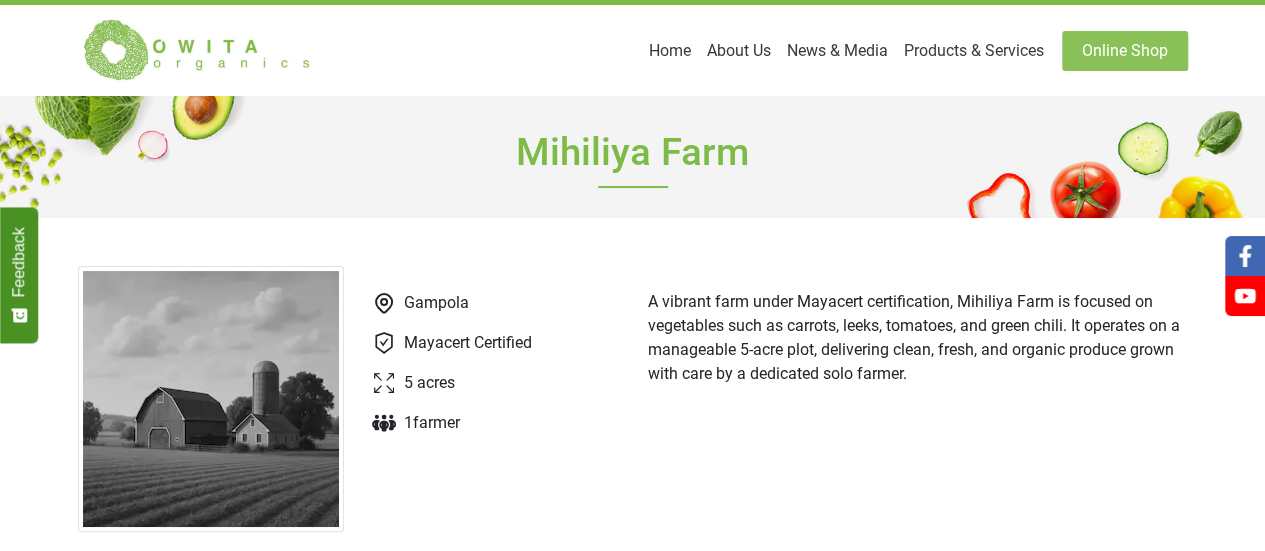 scroll, scrollTop: 1068, scrollLeft: 0, axis: vertical 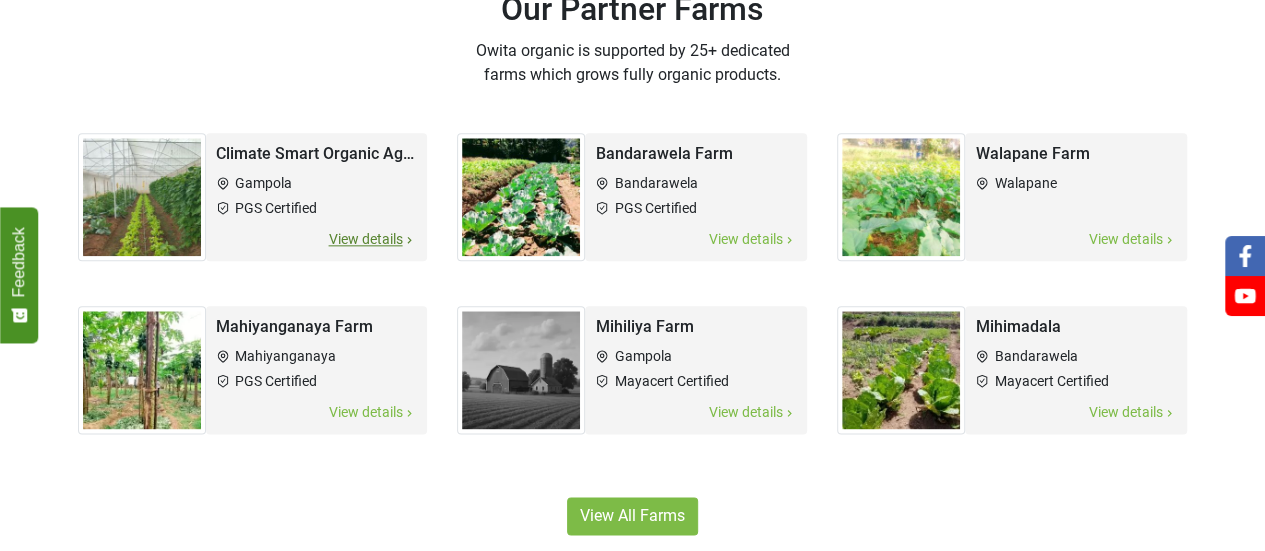 click on "View details" at bounding box center (372, 239) 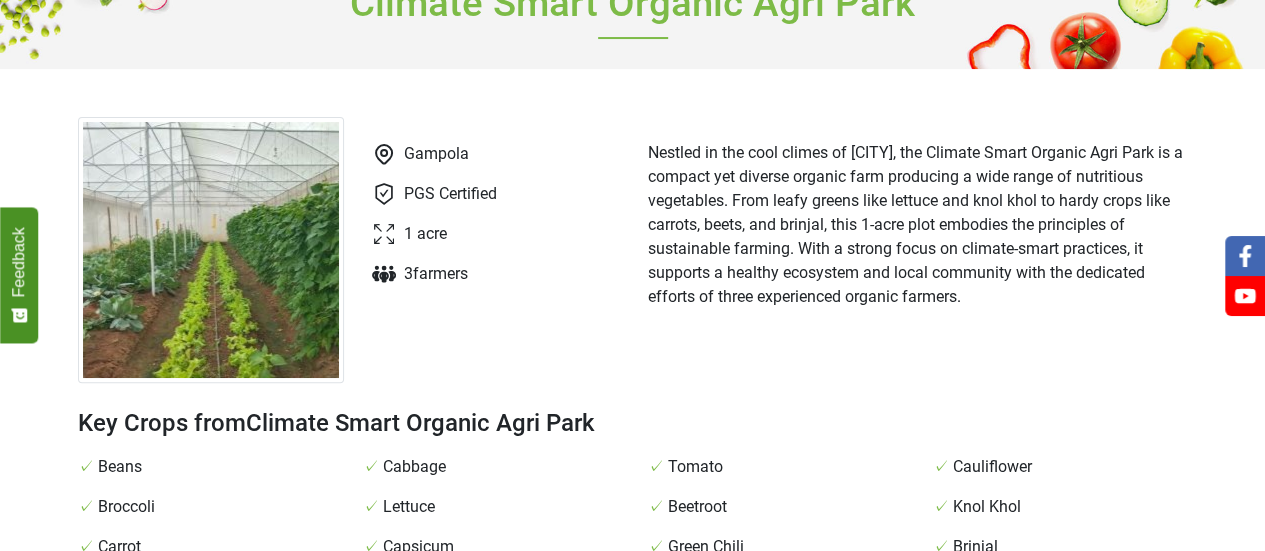 scroll, scrollTop: 148, scrollLeft: 0, axis: vertical 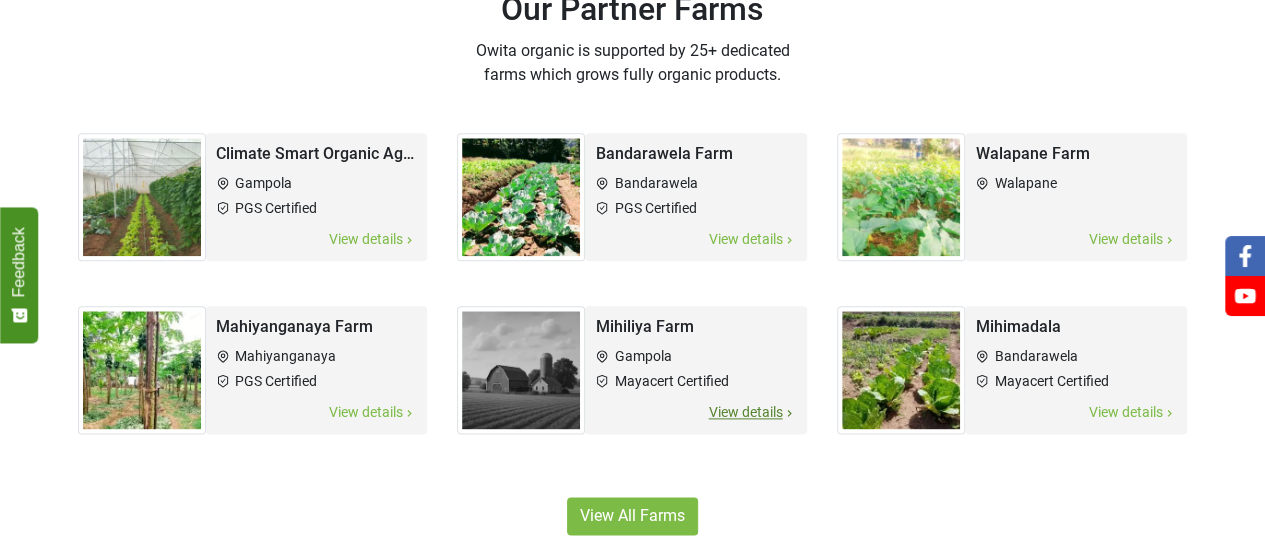 click on "View details" at bounding box center [752, 412] 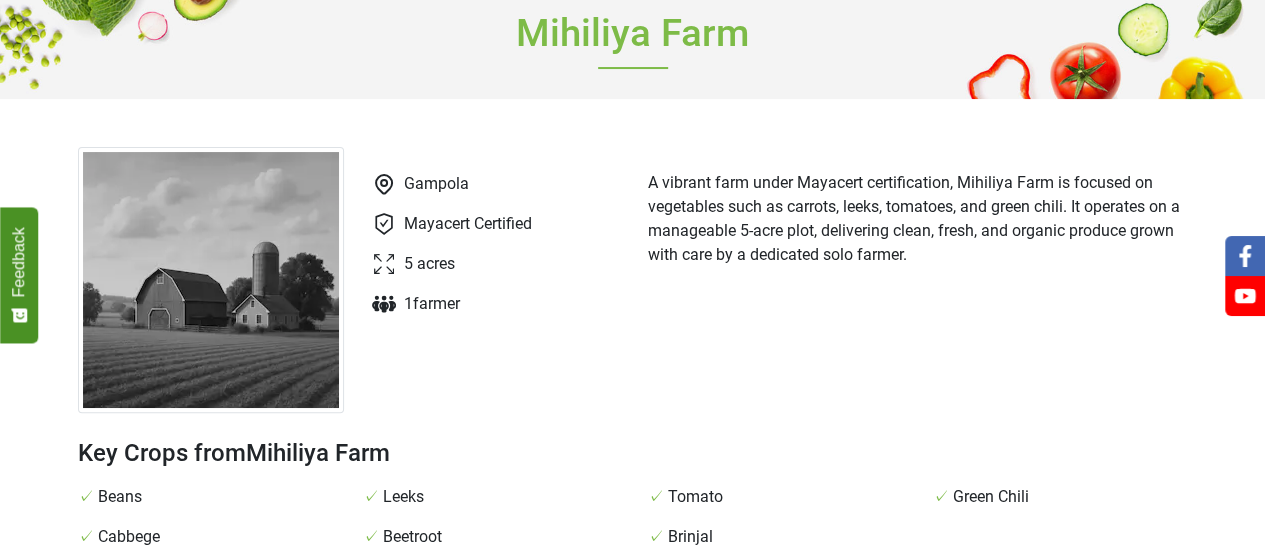 scroll, scrollTop: 118, scrollLeft: 0, axis: vertical 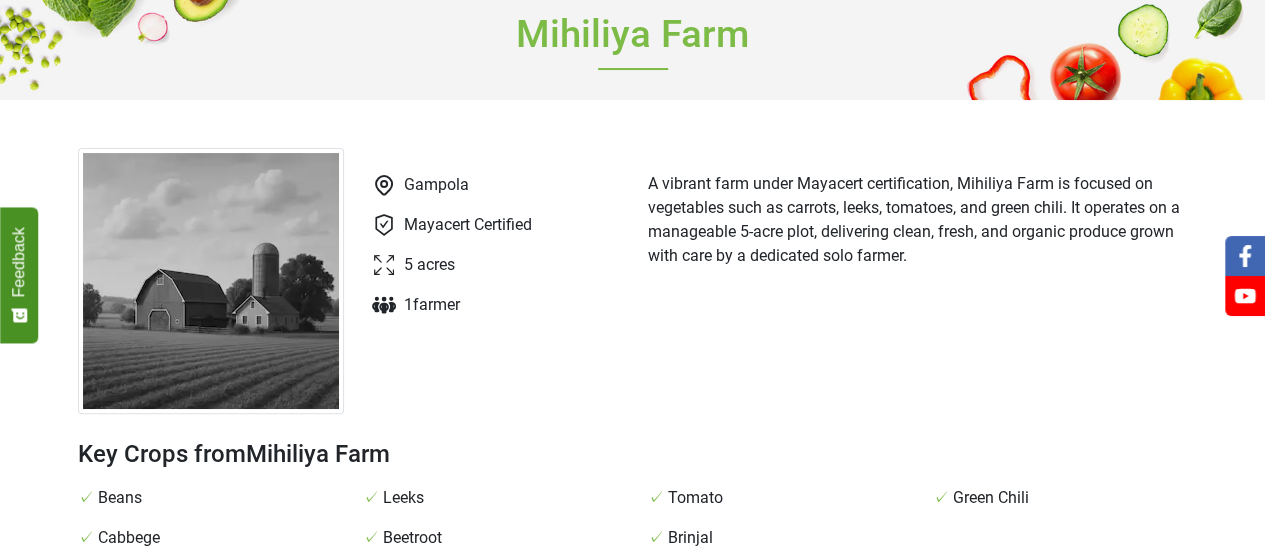 click 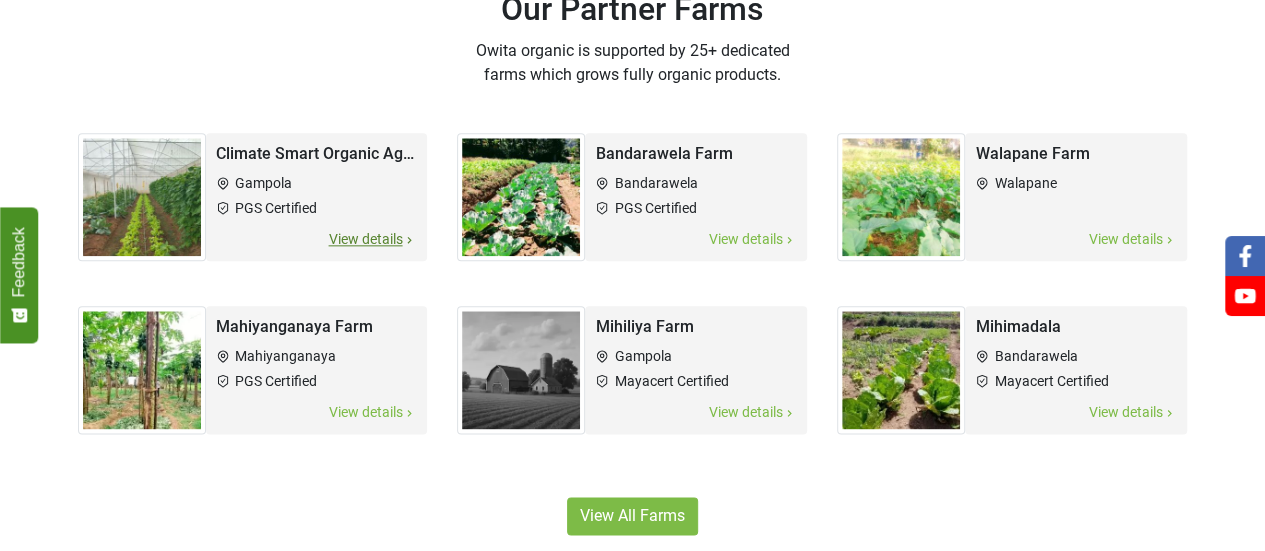 click on "View details" at bounding box center (372, 239) 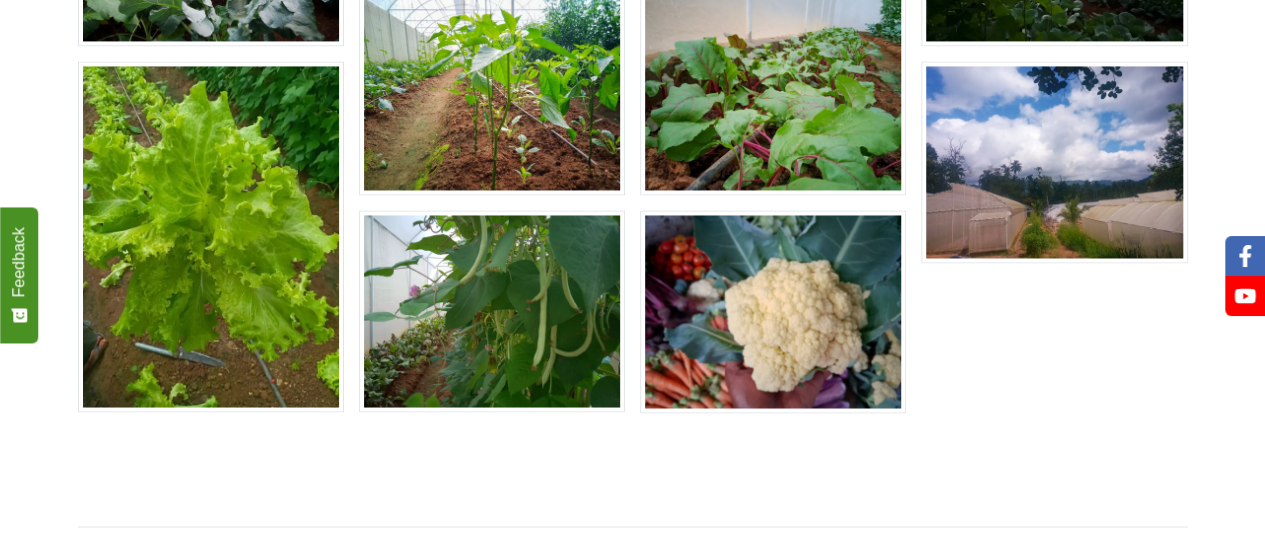scroll, scrollTop: 1586, scrollLeft: 0, axis: vertical 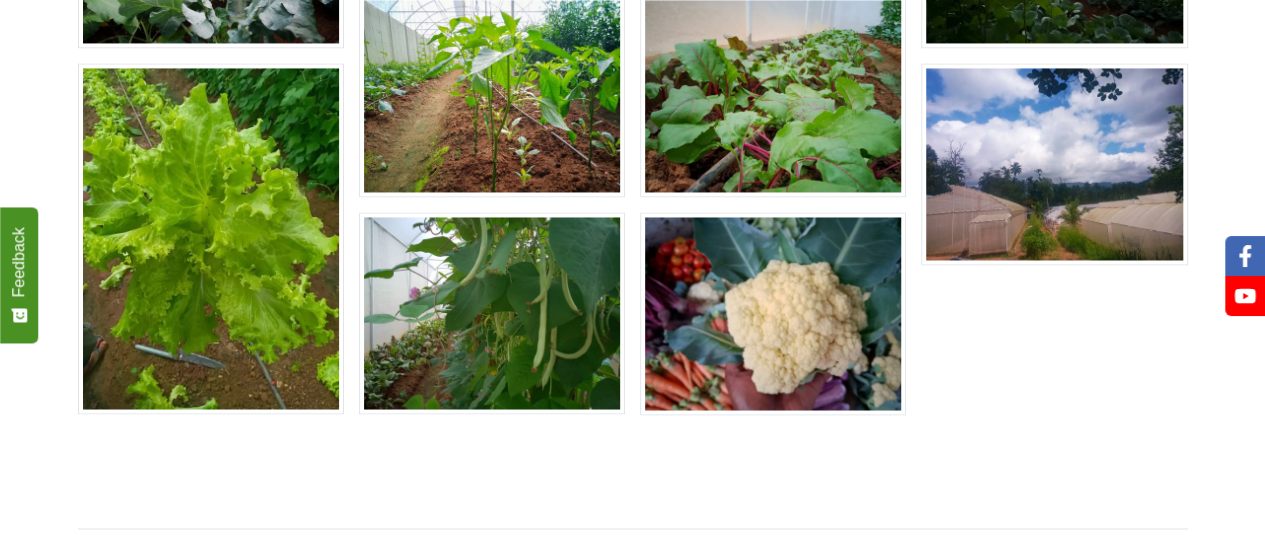 click at bounding box center (1054, 164) 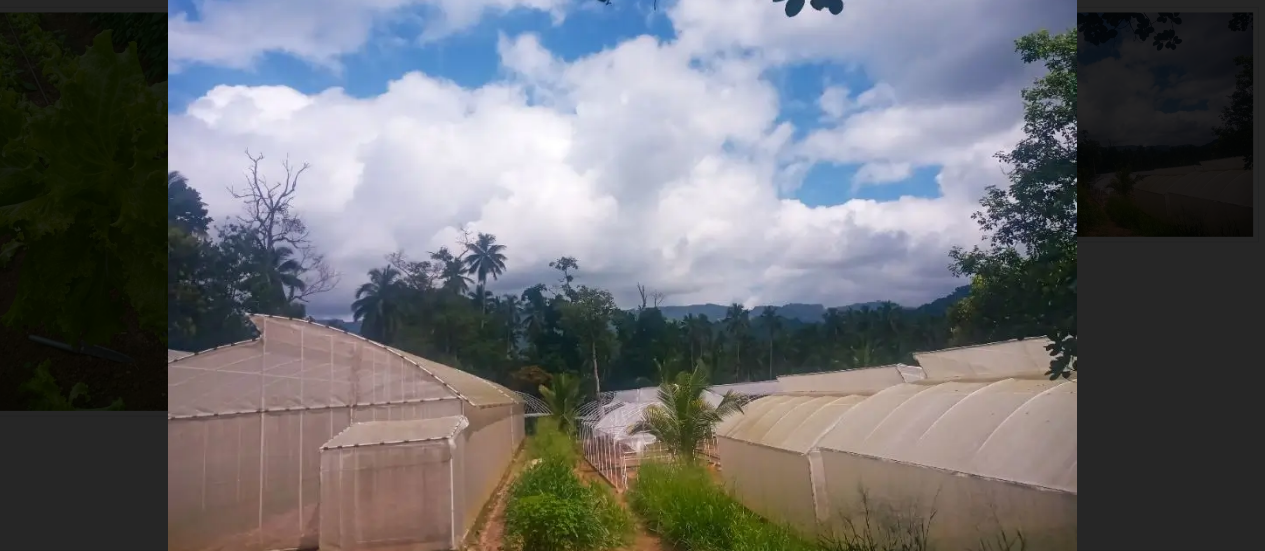 scroll, scrollTop: 1586, scrollLeft: 0, axis: vertical 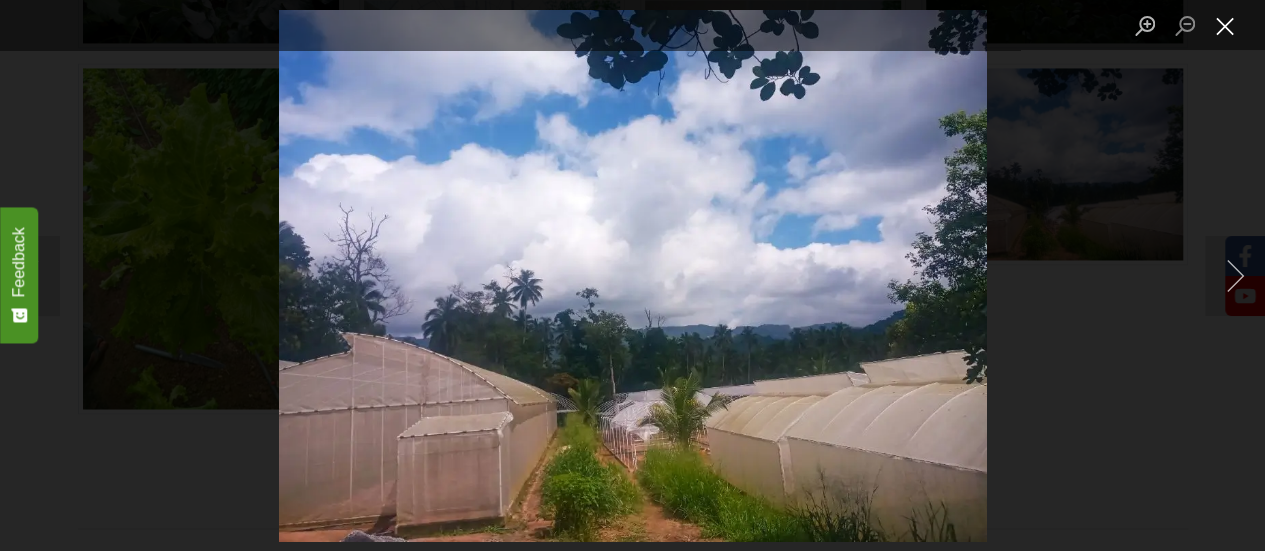 click at bounding box center [1225, 25] 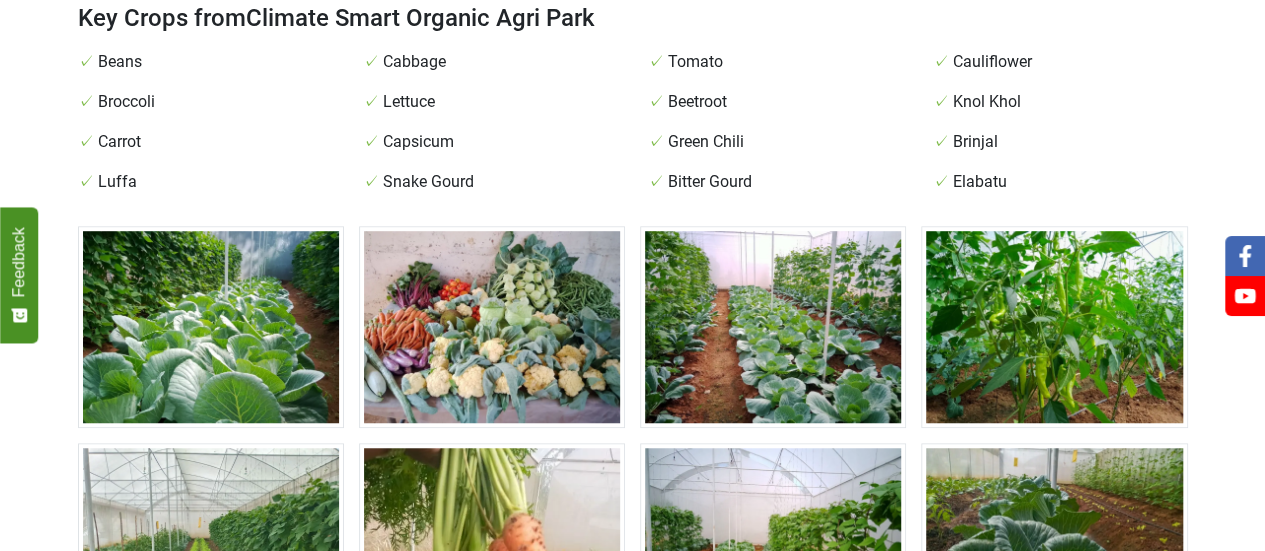 scroll, scrollTop: 539, scrollLeft: 0, axis: vertical 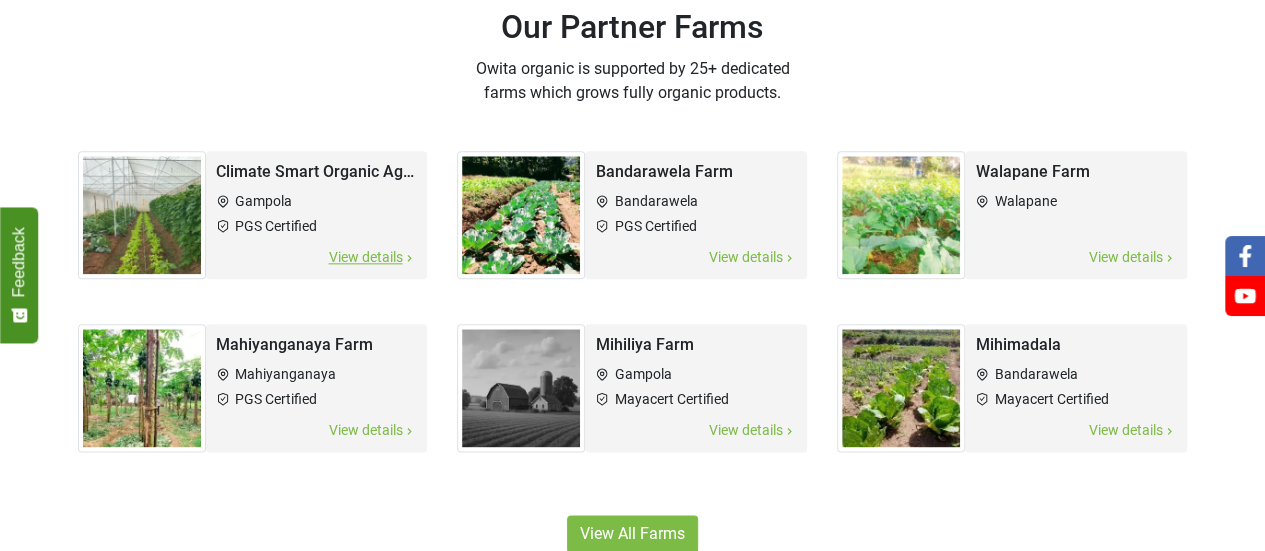 click on "Gampola" at bounding box center (317, 201) 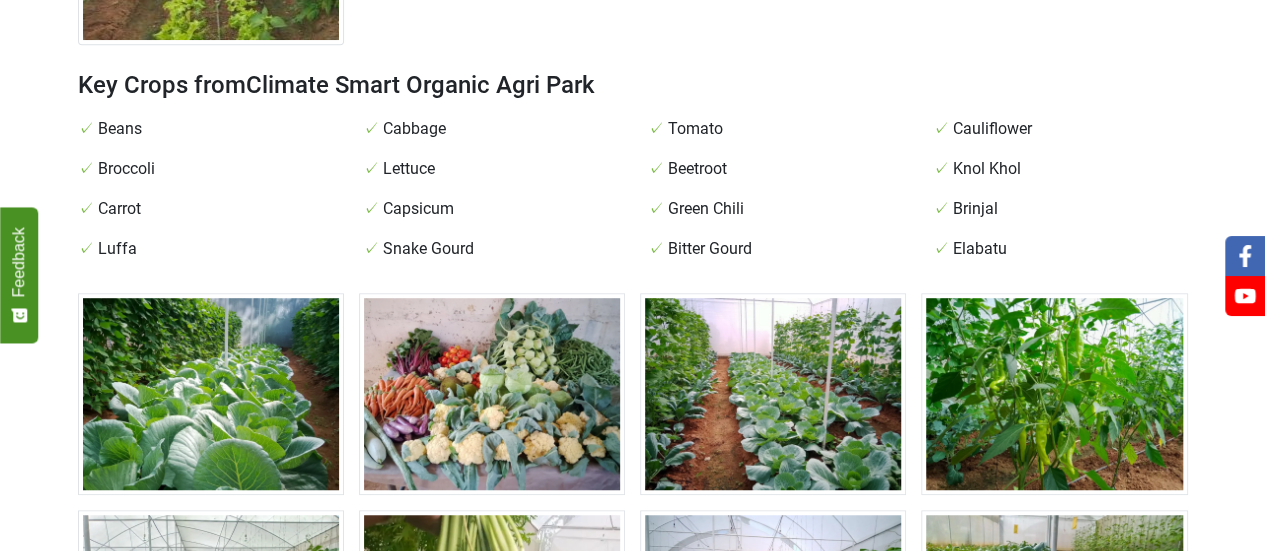 scroll, scrollTop: 486, scrollLeft: 0, axis: vertical 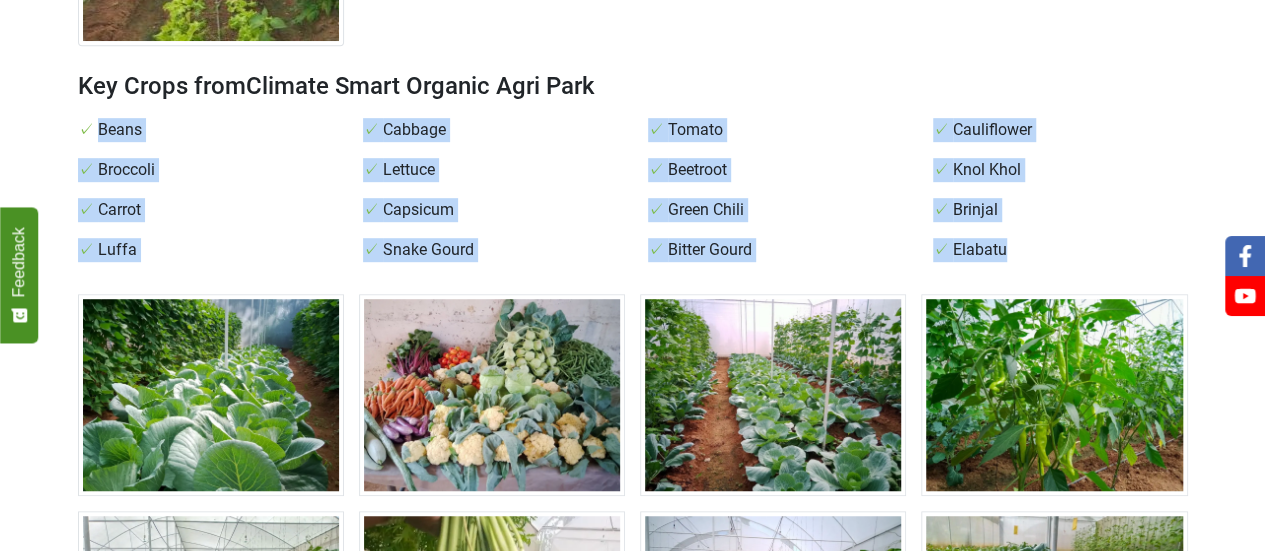 drag, startPoint x: 94, startPoint y: 127, endPoint x: 1002, endPoint y: 255, distance: 916.97766 